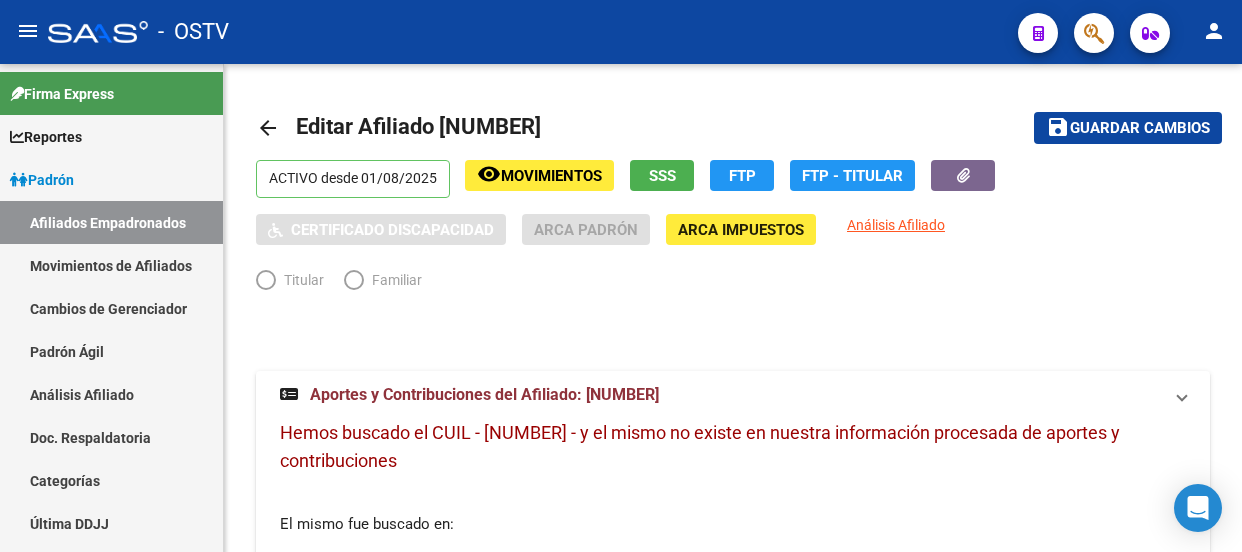 scroll, scrollTop: 0, scrollLeft: 0, axis: both 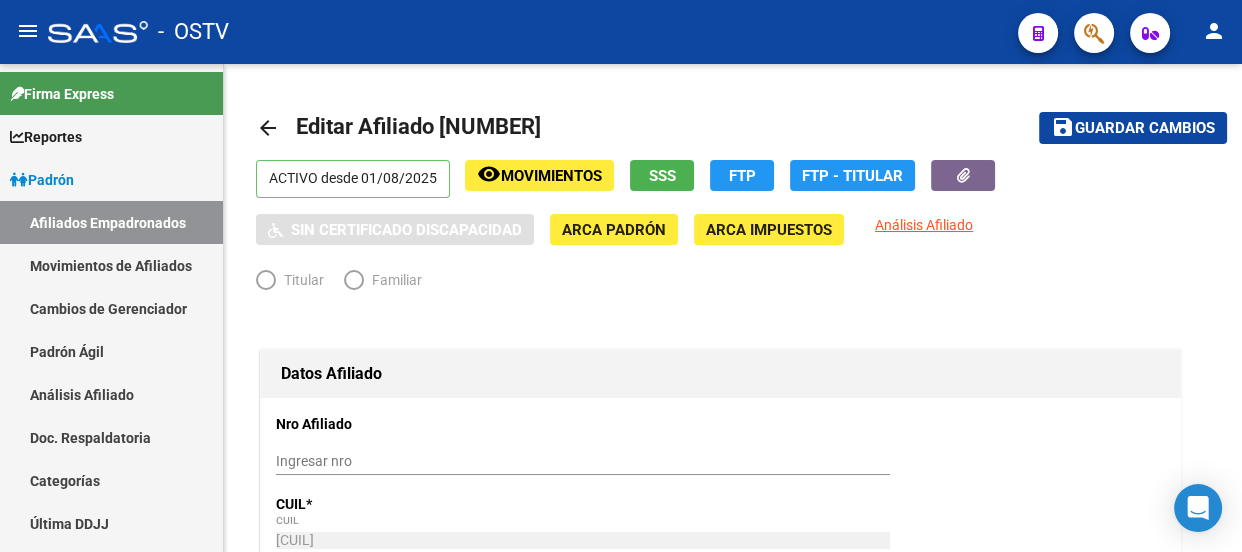 radio on "true" 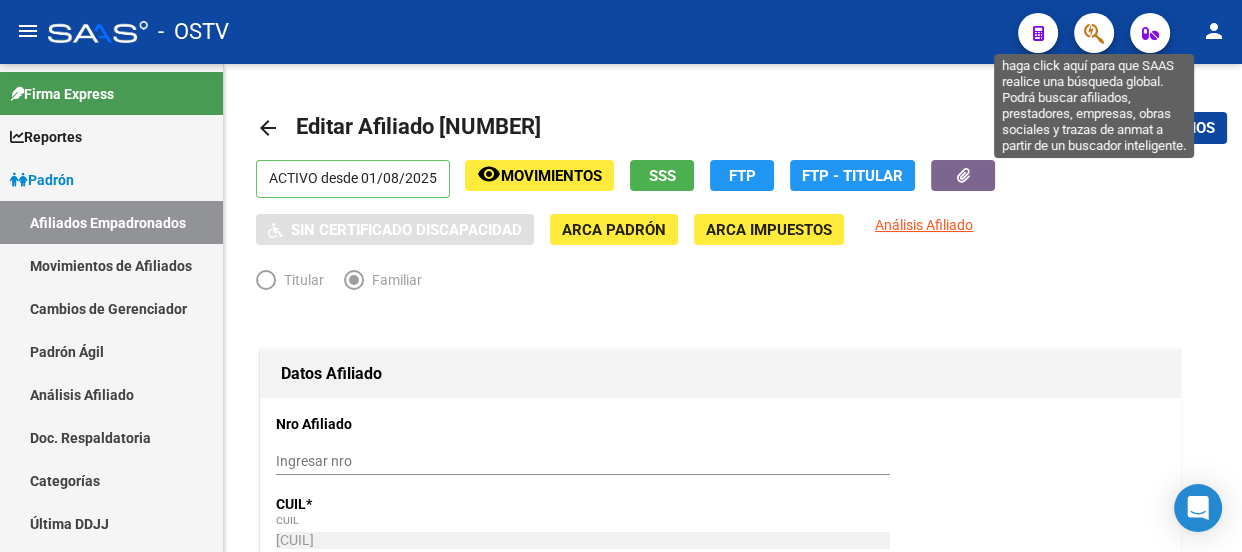click 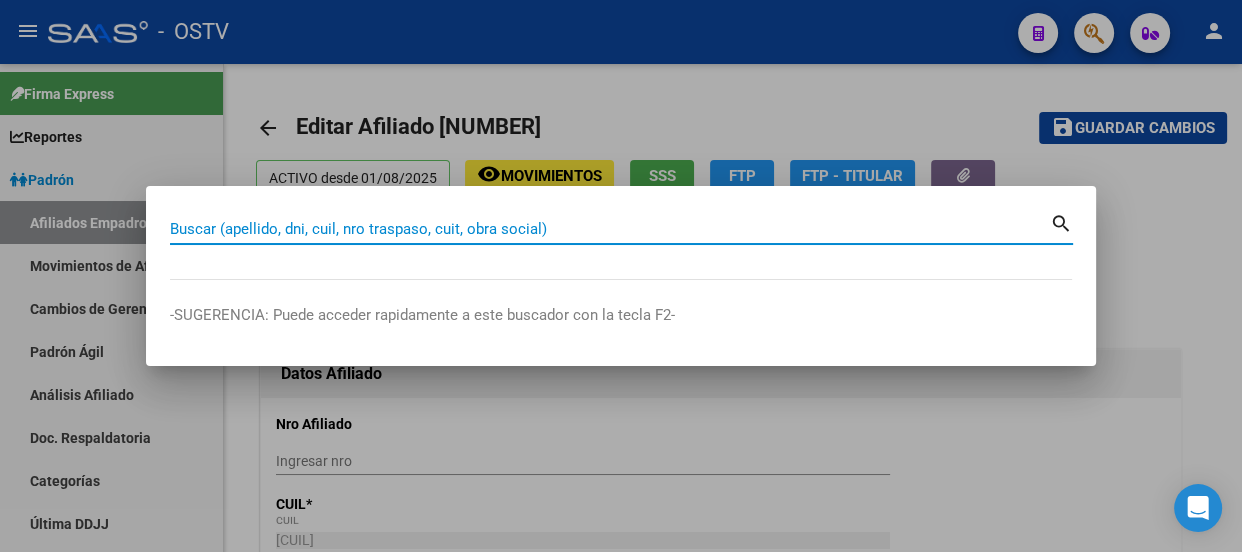 paste on "[DASH] [CUIL]" 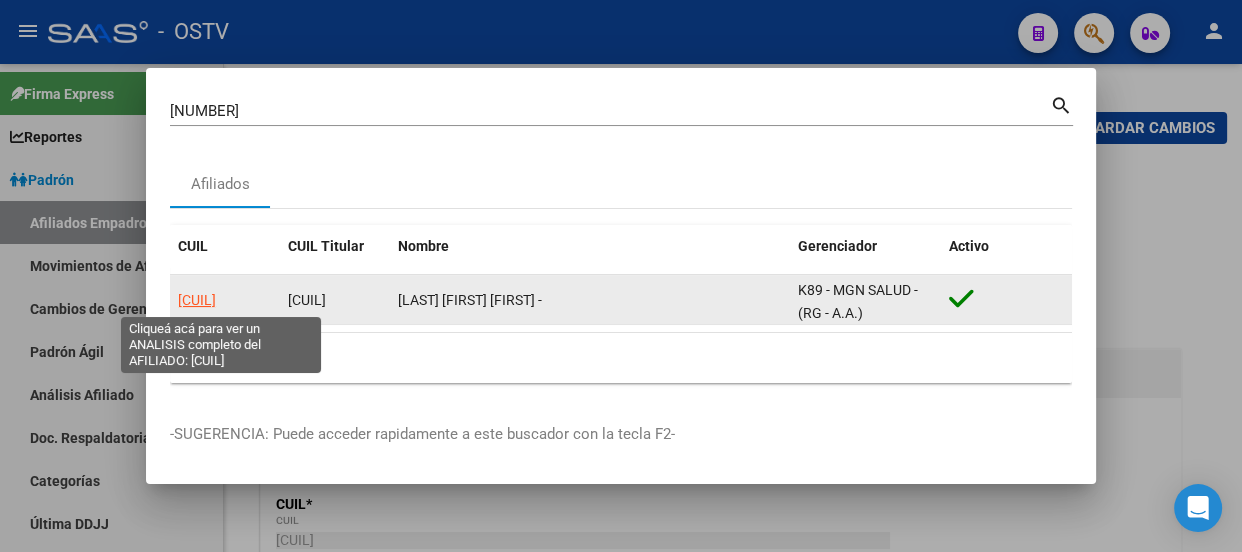 click on "[CUIL]" 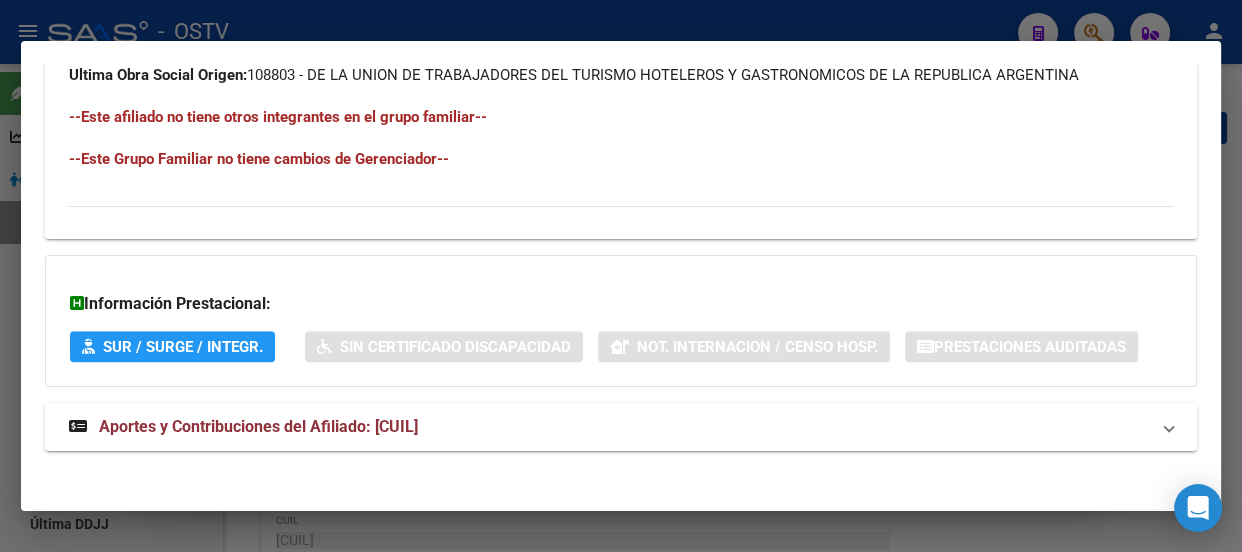 scroll, scrollTop: 1239, scrollLeft: 0, axis: vertical 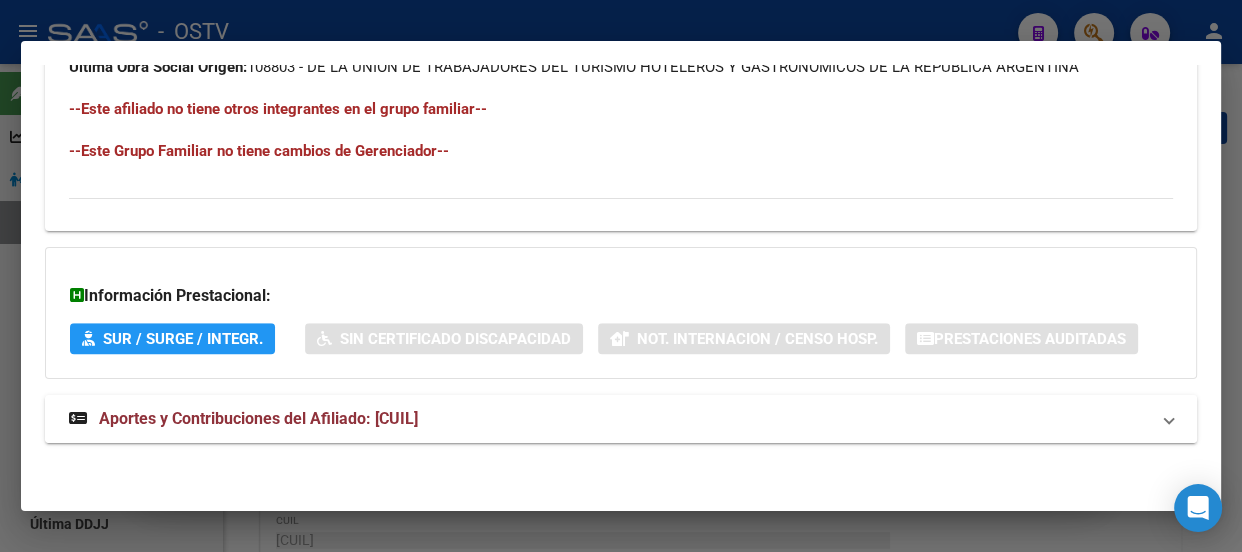 click on "Aportes y Contribuciones del Afiliado: [CUIL]" at bounding box center (621, 419) 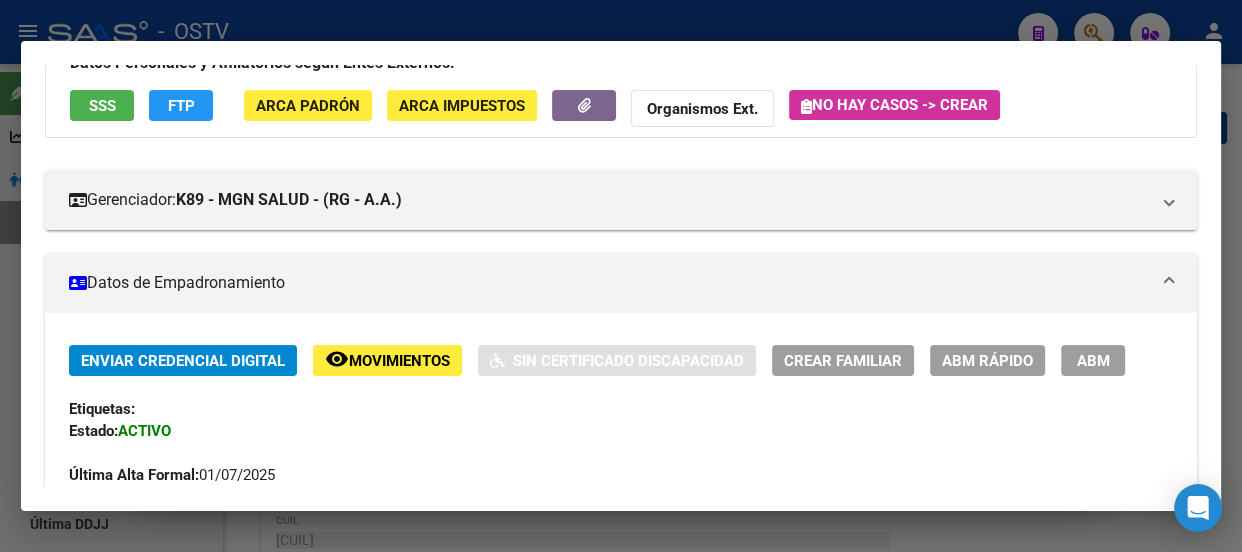 scroll, scrollTop: 0, scrollLeft: 0, axis: both 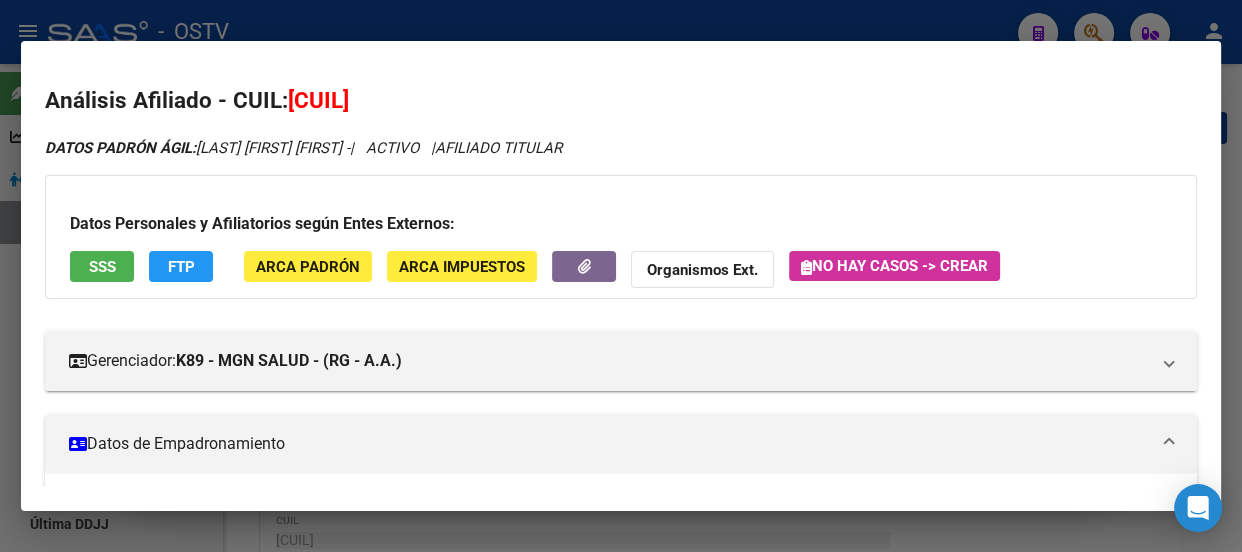 drag, startPoint x: 123, startPoint y: 149, endPoint x: 548, endPoint y: 148, distance: 425.0012 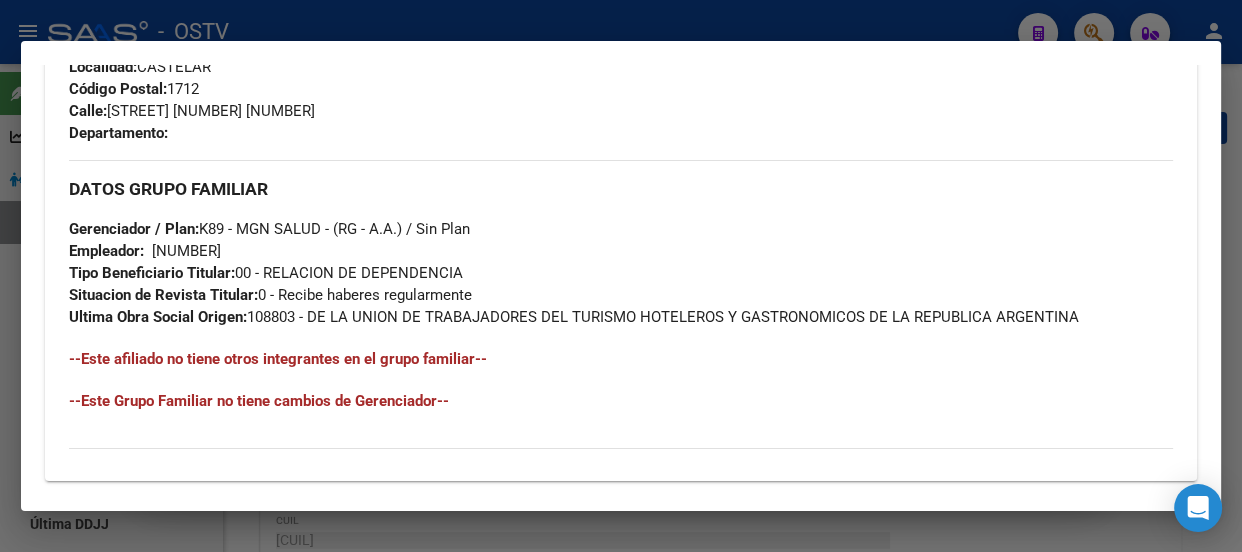 scroll, scrollTop: 1000, scrollLeft: 0, axis: vertical 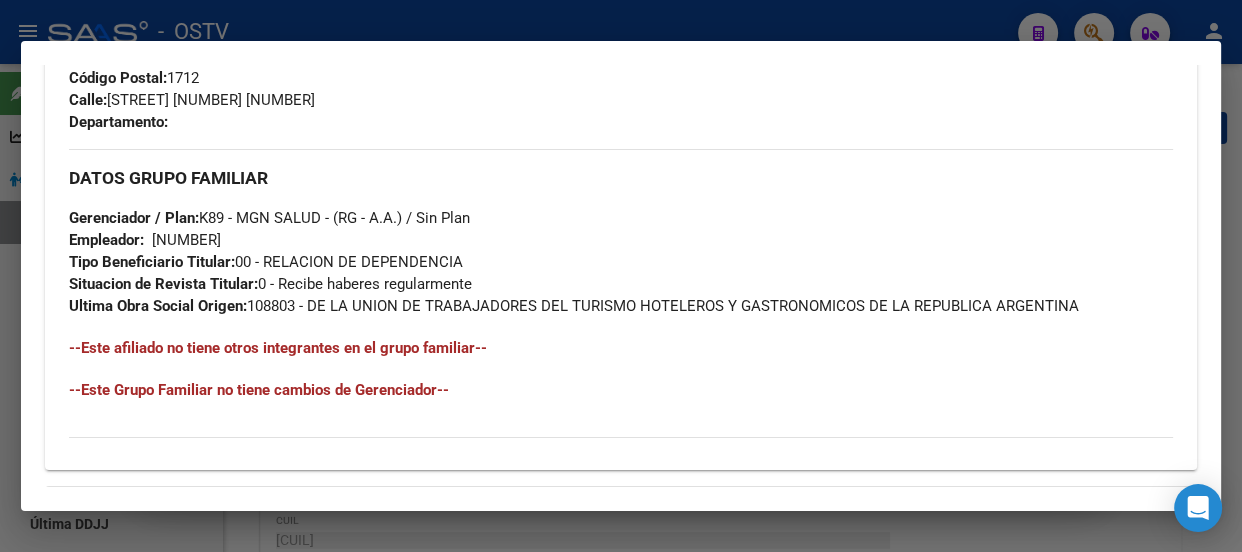 drag, startPoint x: 191, startPoint y: 239, endPoint x: 245, endPoint y: 241, distance: 54.037025 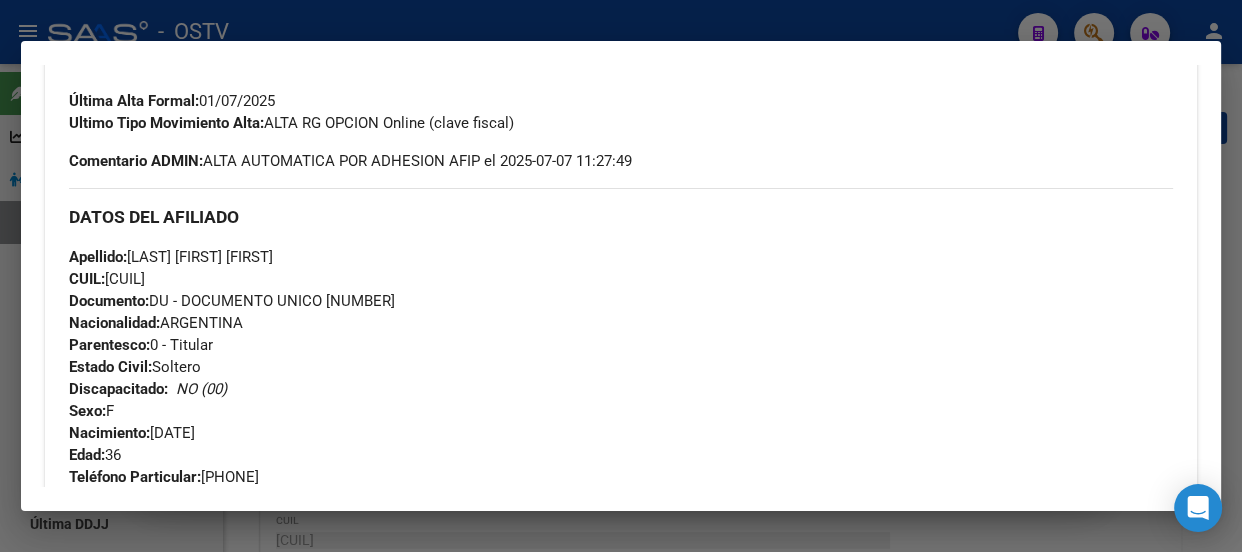 scroll, scrollTop: 545, scrollLeft: 0, axis: vertical 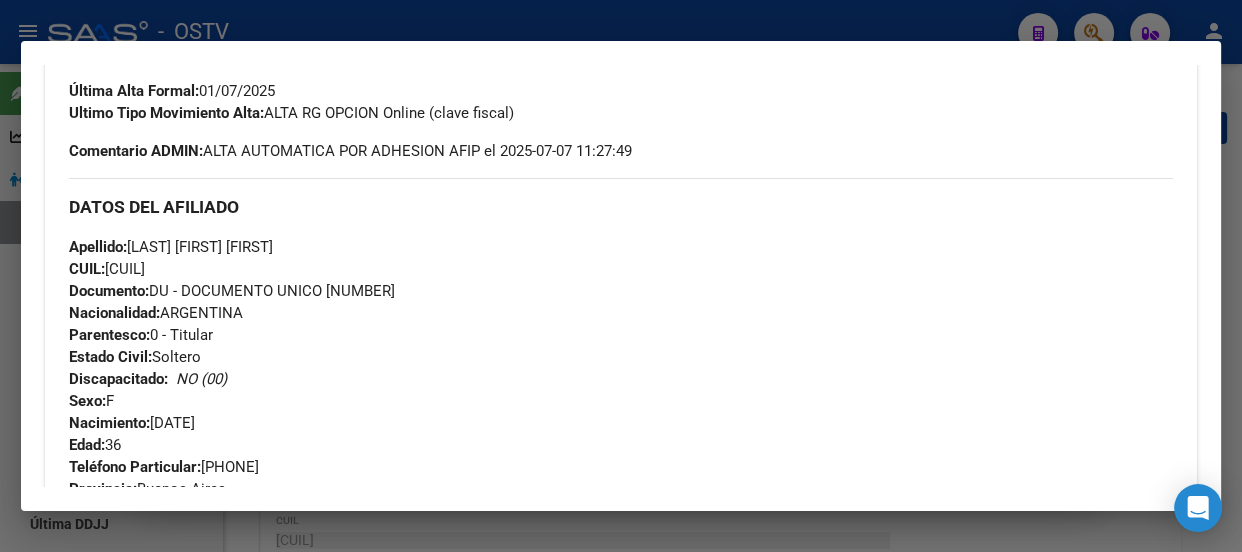 click on "Apellido:   [LAST] [FIRST] [FIRST]           CUIL:  [CUIL] Documento:  DU - DOCUMENTO UNICO [NUMBER] [NUMBER] Nacionalidad:  ARGENTINA Parentesco:  0 - Titular Estado Civil:  Soltero Discapacitado: >  NO (00) Sexo:  F Nacimiento:  [DATE] Edad:  36" at bounding box center [621, 346] 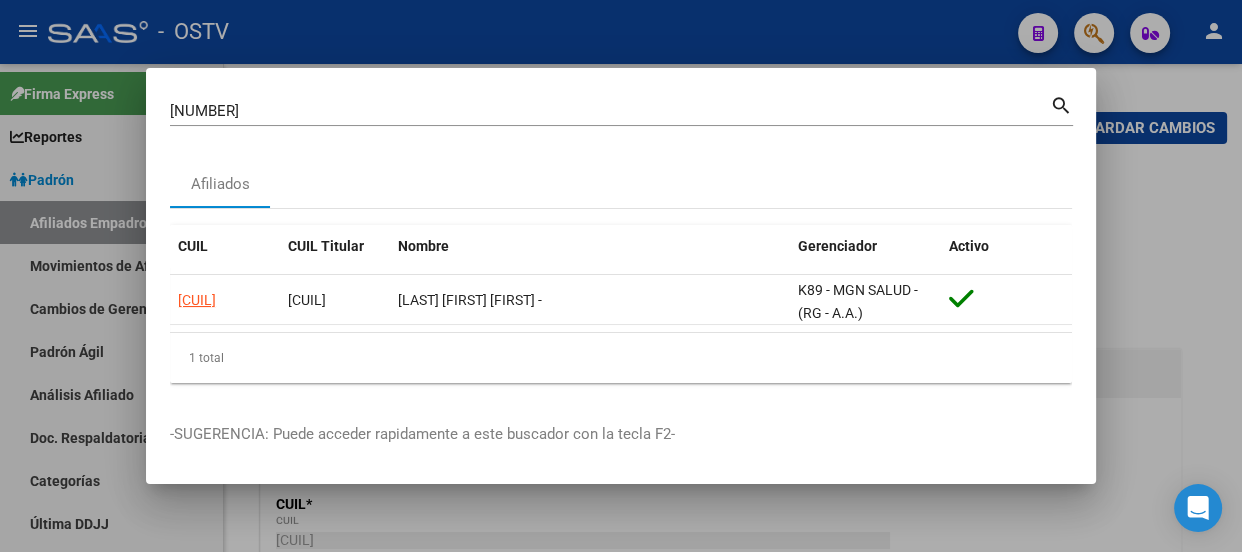 click on "[NUMBER]" at bounding box center [610, 111] 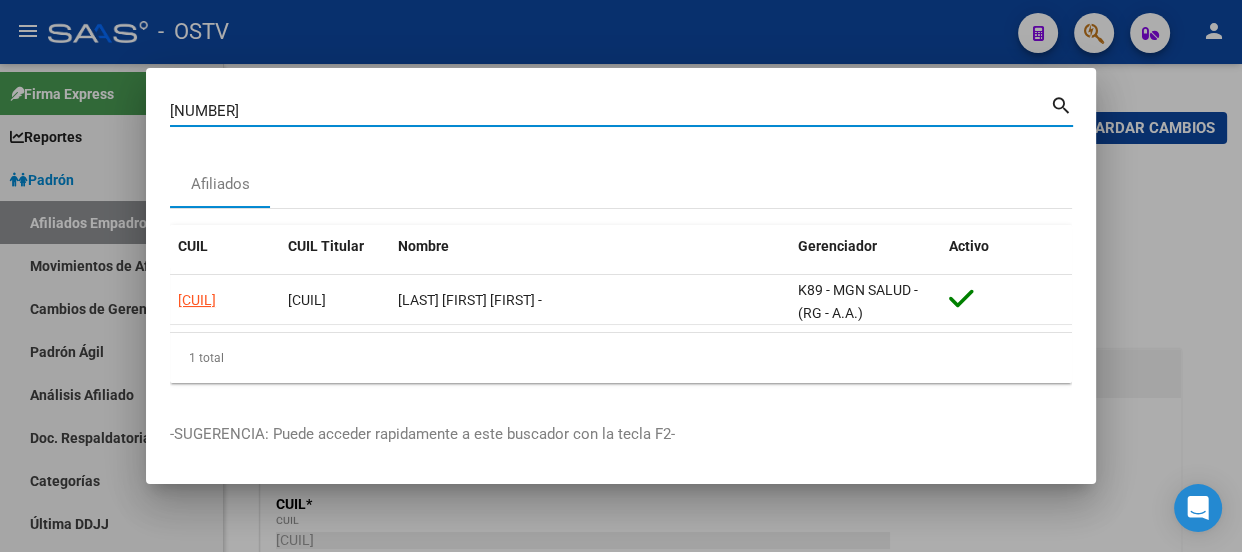 click on "[NUMBER]" at bounding box center (610, 111) 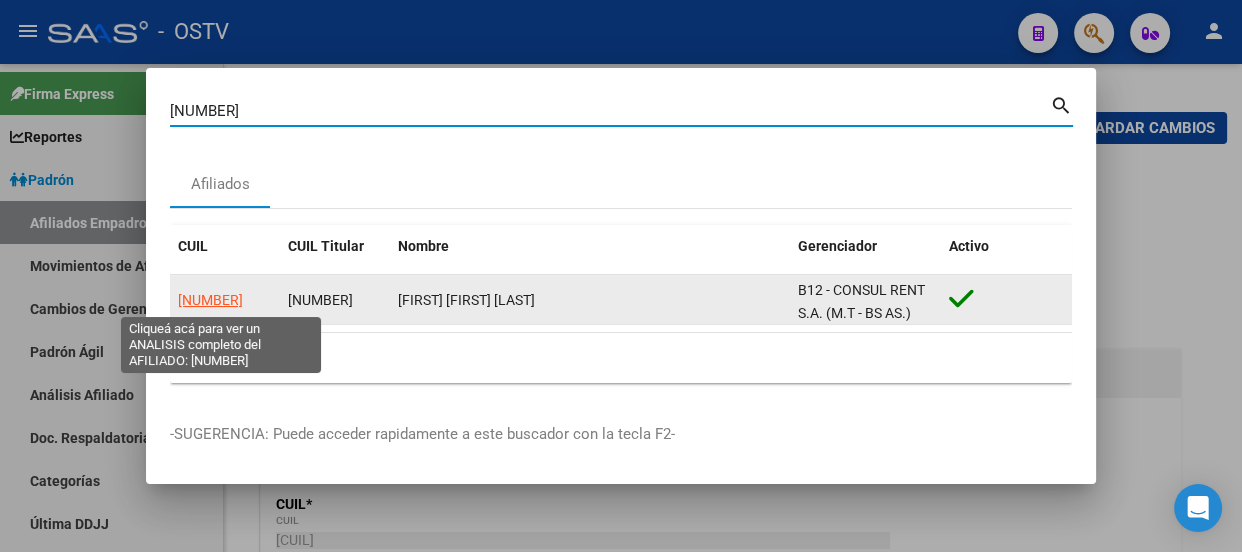 click on "[NUMBER]" 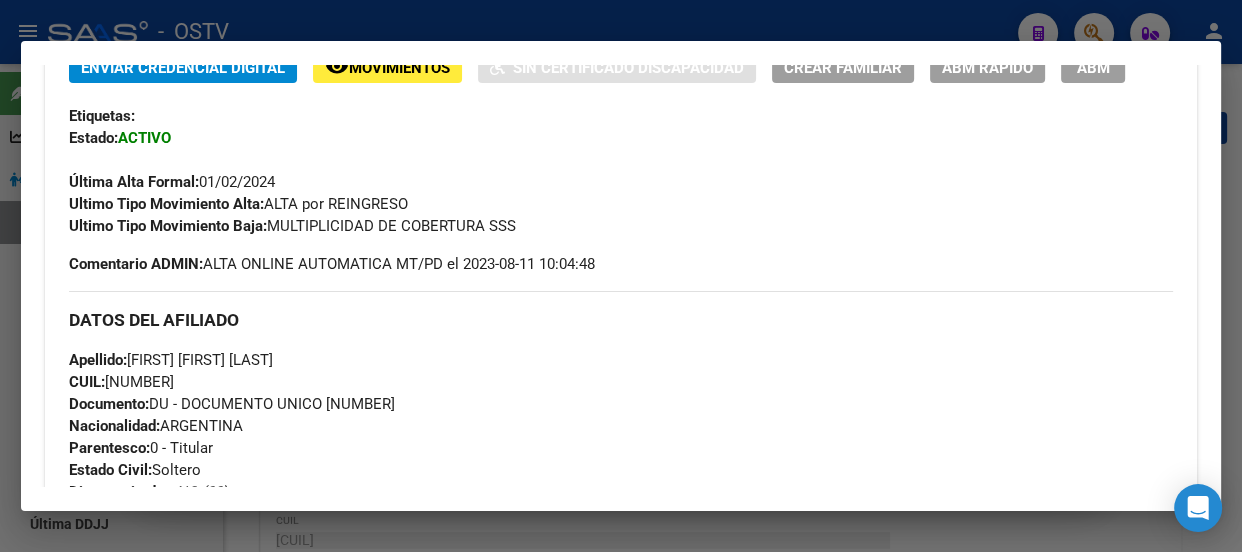 scroll, scrollTop: 545, scrollLeft: 0, axis: vertical 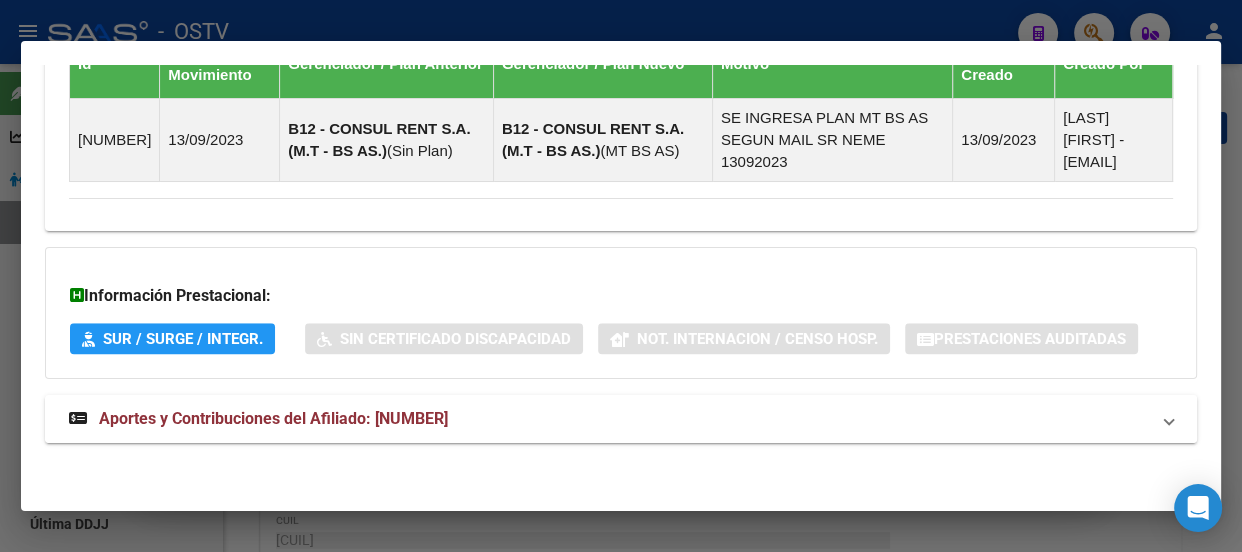 click on "Aportes y Contribuciones del Afiliado: [NUMBER]" at bounding box center (273, 418) 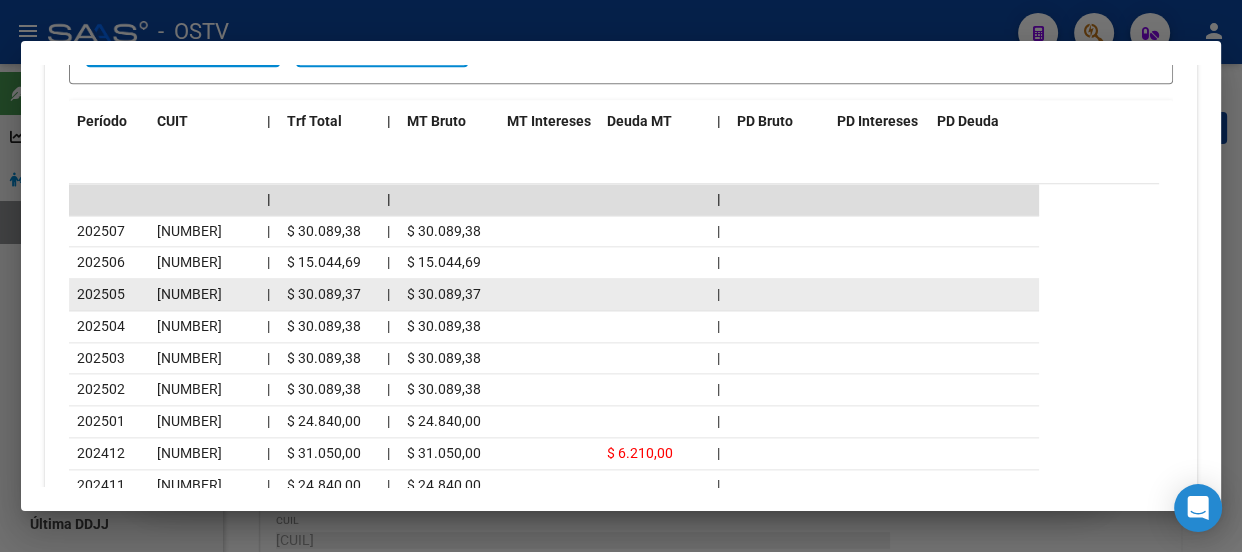 scroll, scrollTop: 2202, scrollLeft: 0, axis: vertical 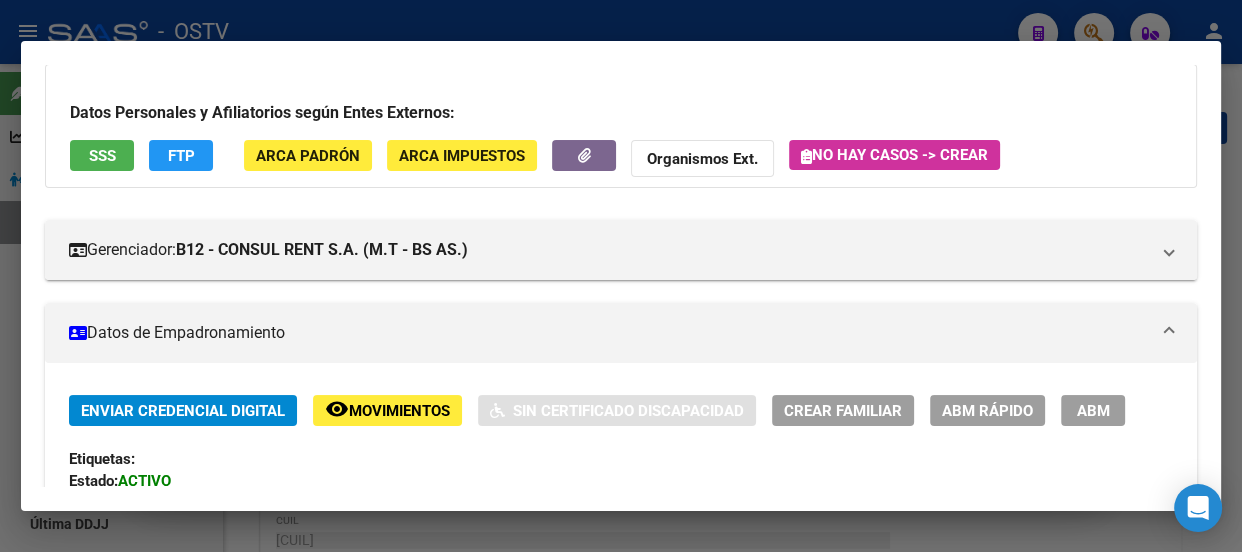 click at bounding box center [621, 276] 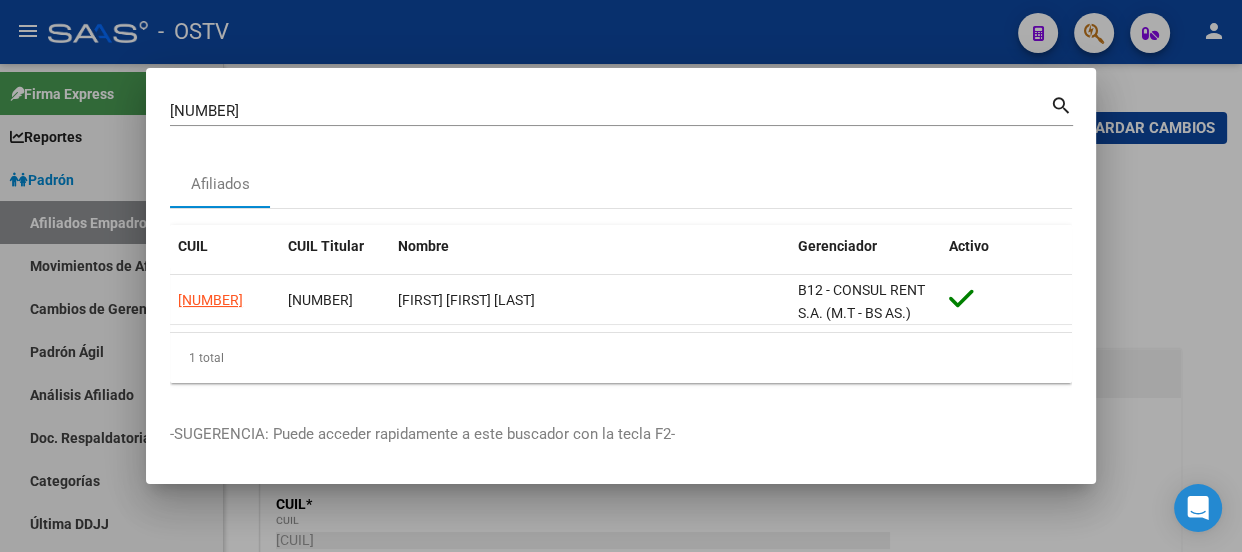click on "[NUMBER] Buscar (apellido, dni, cuil, nro traspaso, cuit, obra social) search" at bounding box center [621, 118] 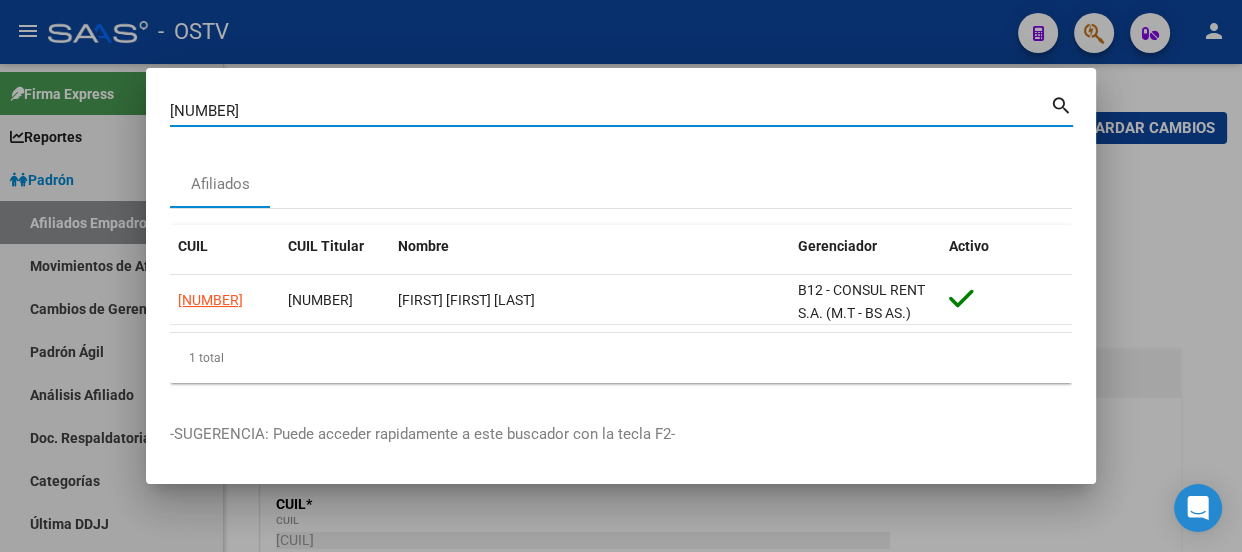 click on "[NUMBER]" at bounding box center [610, 111] 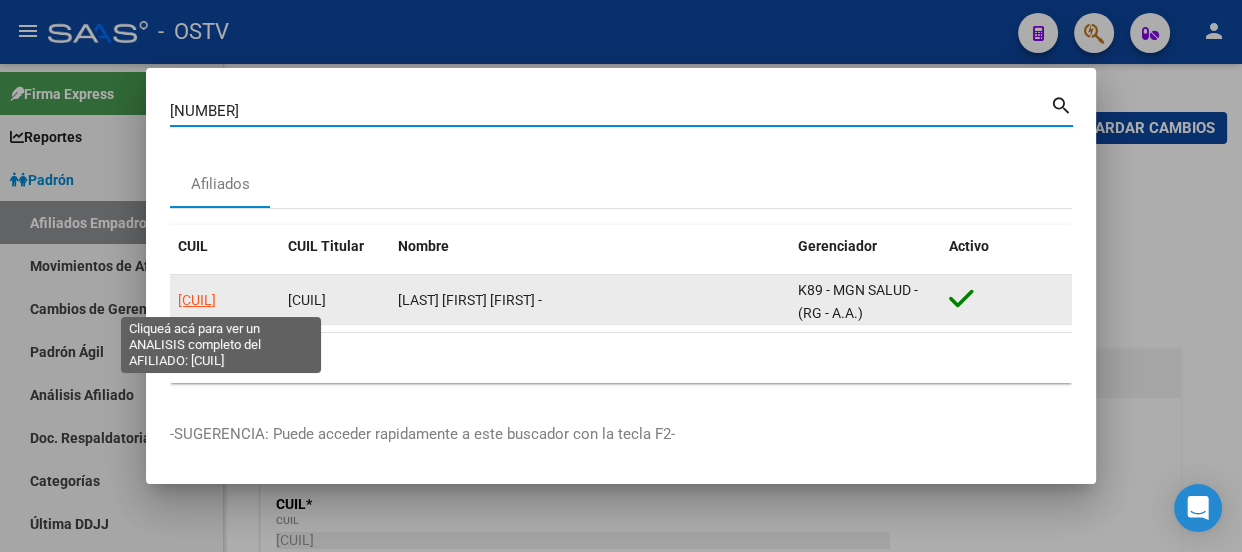 click on "[CUIL]" 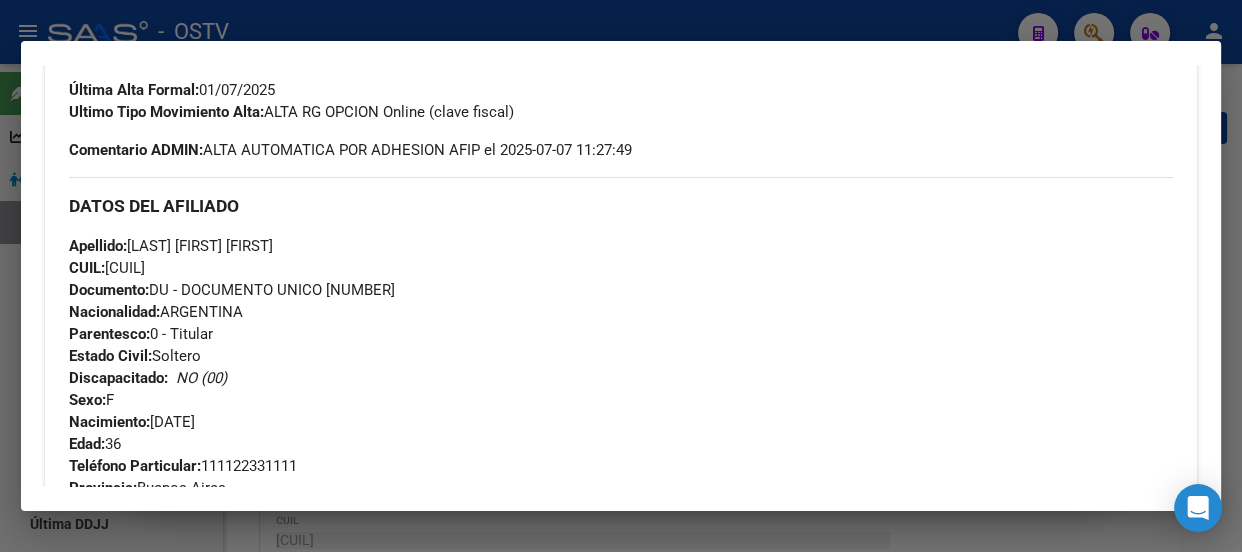 scroll, scrollTop: 545, scrollLeft: 0, axis: vertical 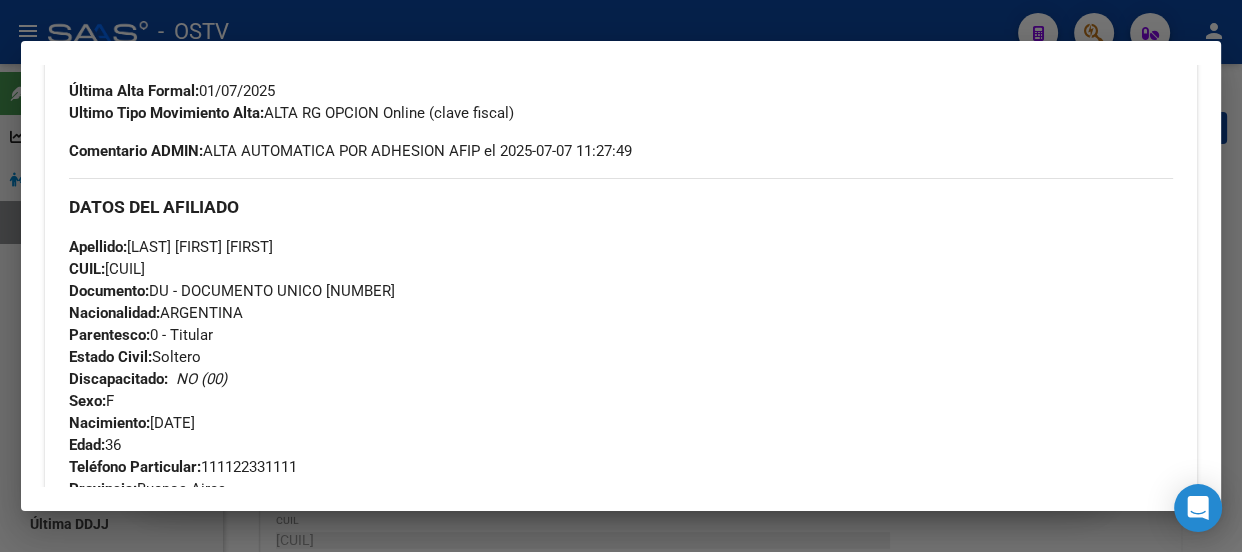 click on "Documento:  DU - DOCUMENTO UNICO [NUMBER]" at bounding box center [232, 291] 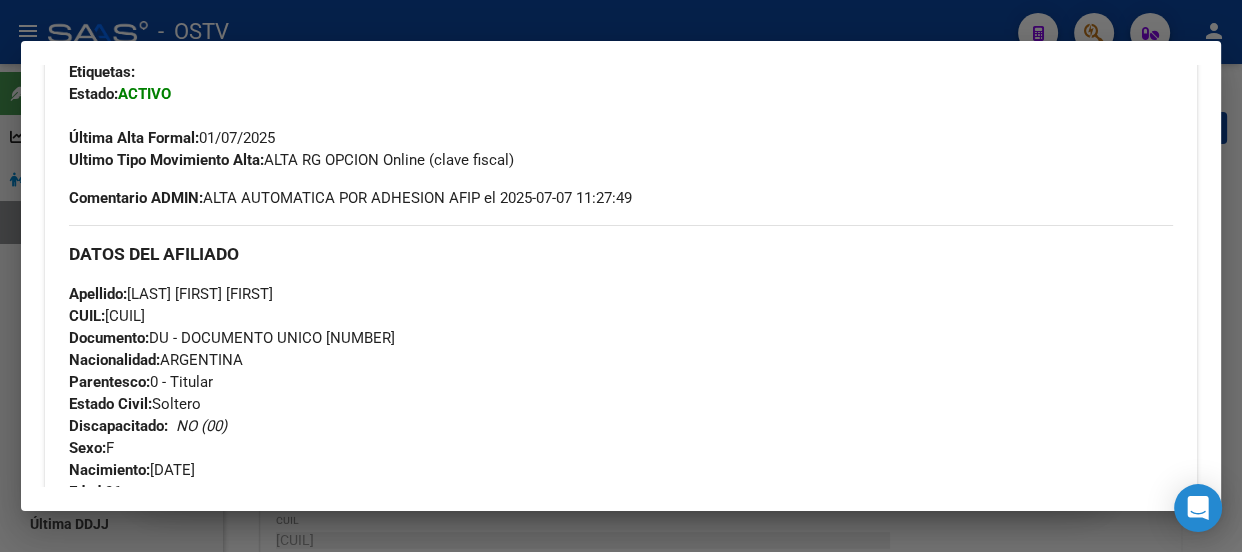 scroll, scrollTop: 545, scrollLeft: 0, axis: vertical 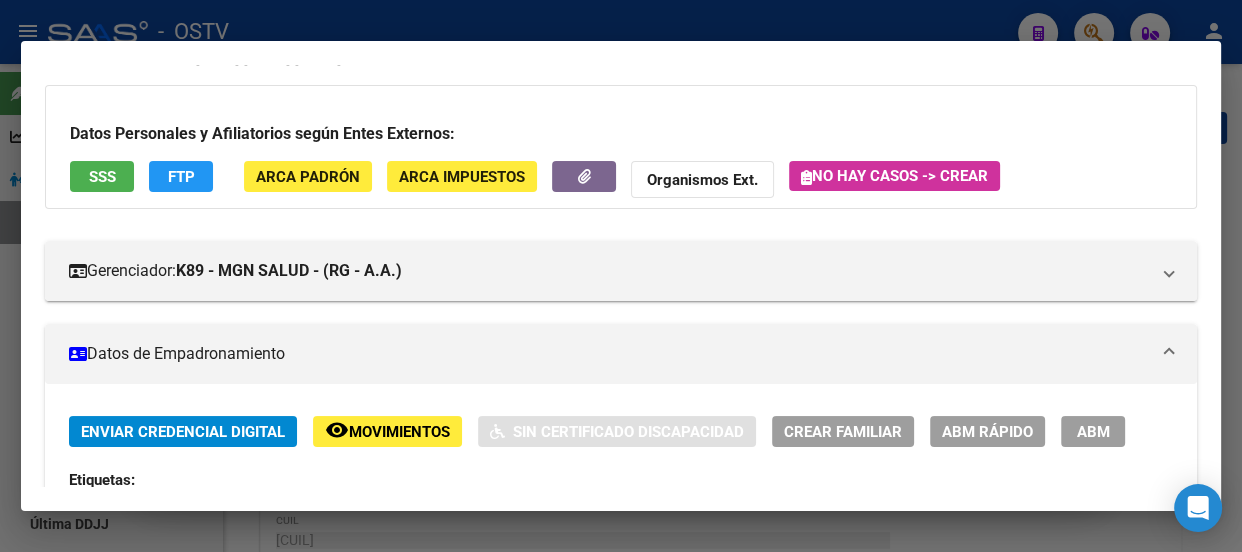 click at bounding box center [621, 276] 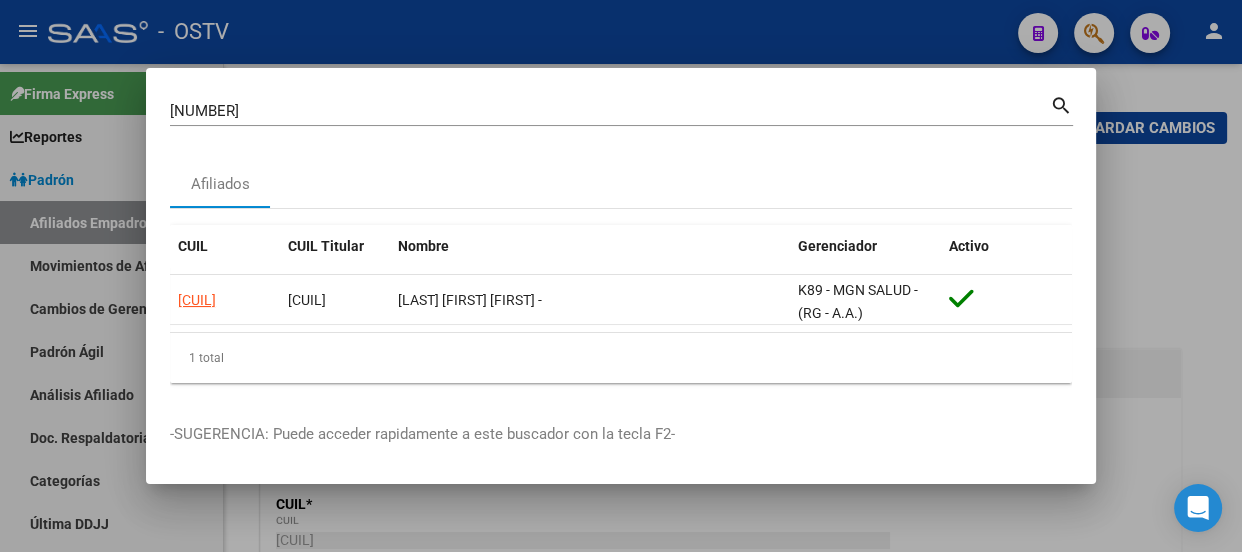 click on "[NUMBER] Buscar (apellido, dni, cuil, nro traspaso, cuit, obra social)" at bounding box center (610, 111) 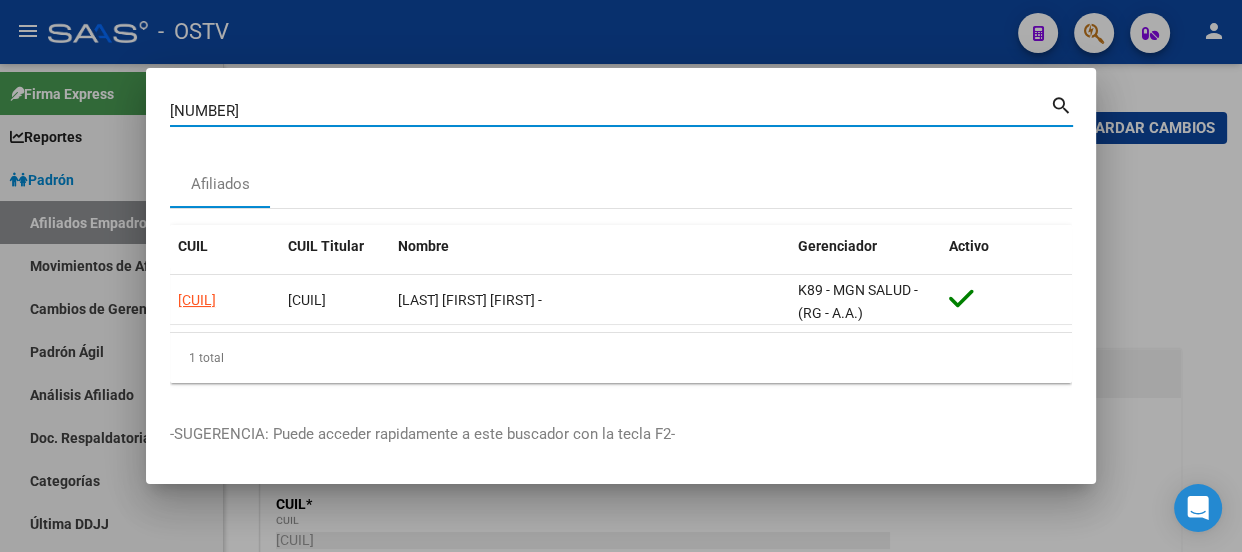 click on "[NUMBER]" at bounding box center (610, 111) 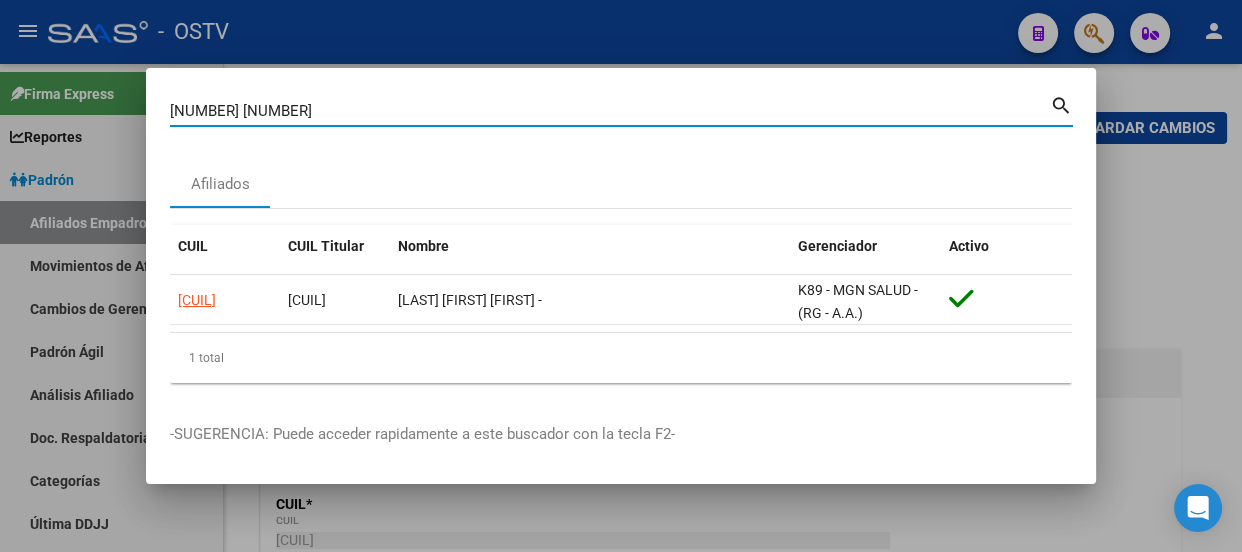 click on "[NUMBER] [NUMBER]" at bounding box center [610, 111] 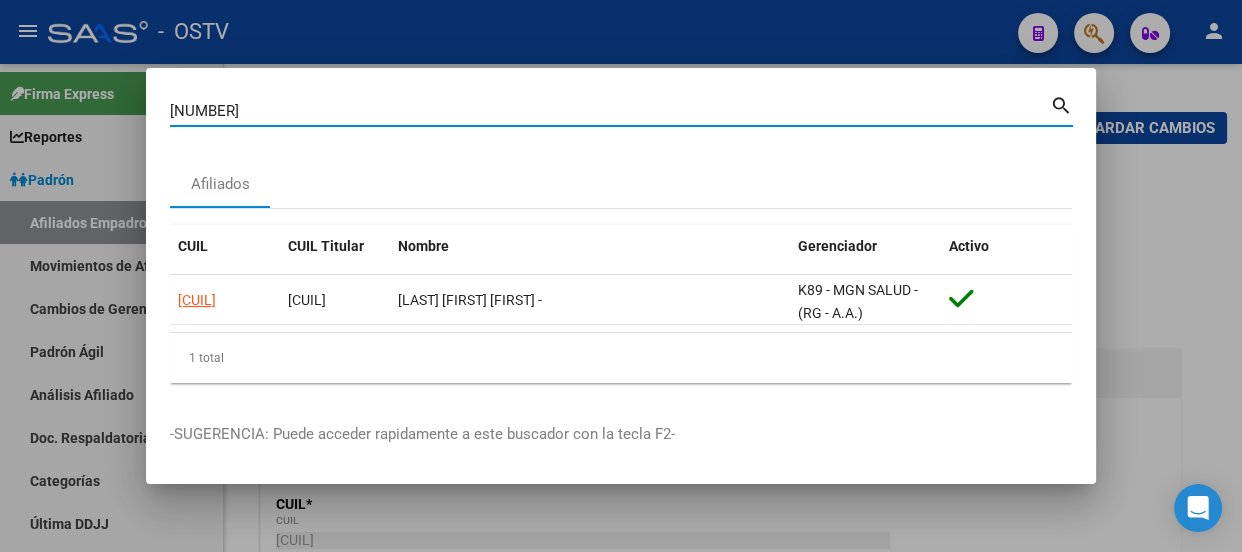 type on "[NUMBER]" 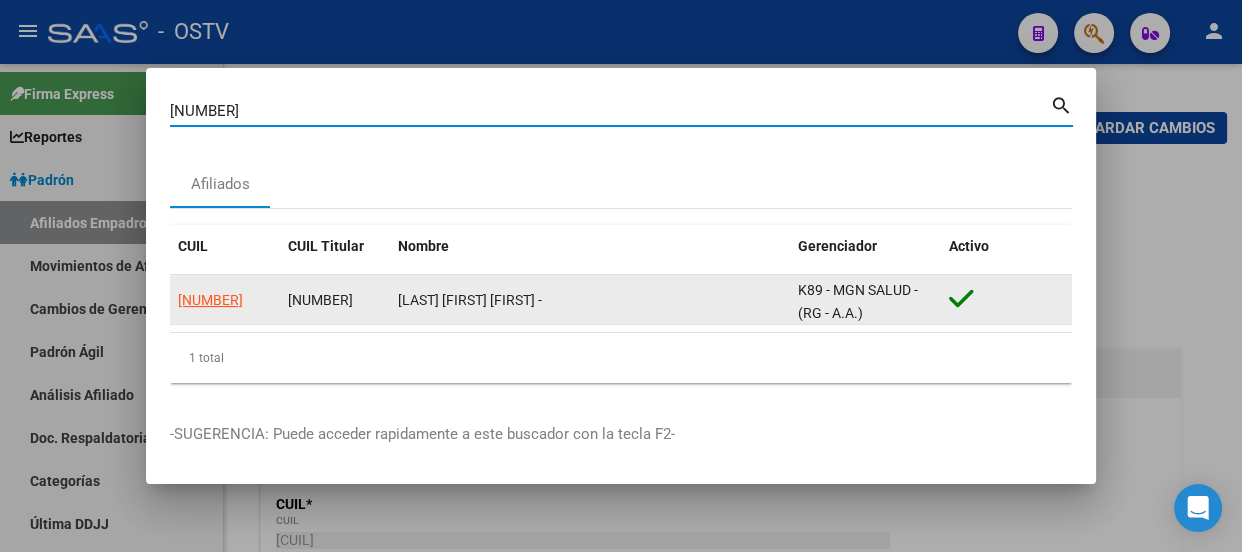 click on "[NUMBER]" 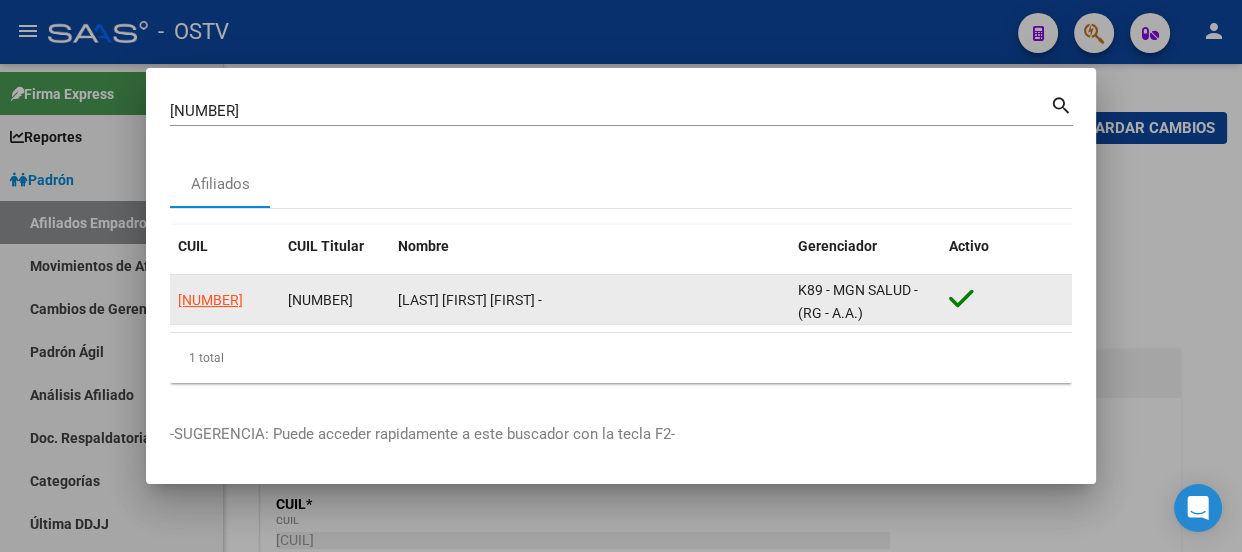 click on "[NUMBER]" 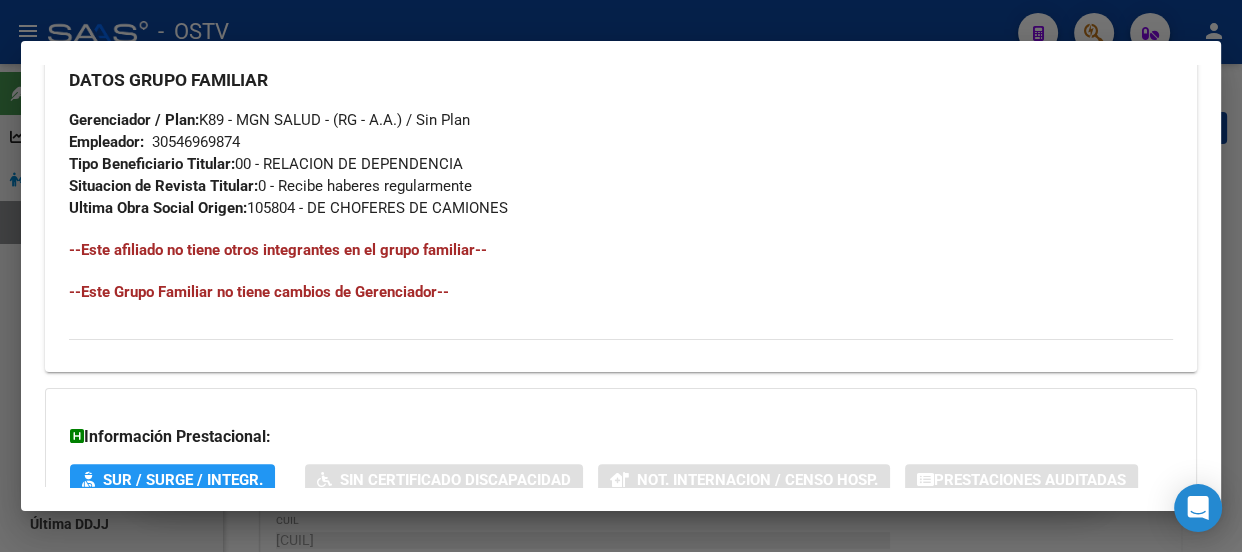 scroll, scrollTop: 1239, scrollLeft: 0, axis: vertical 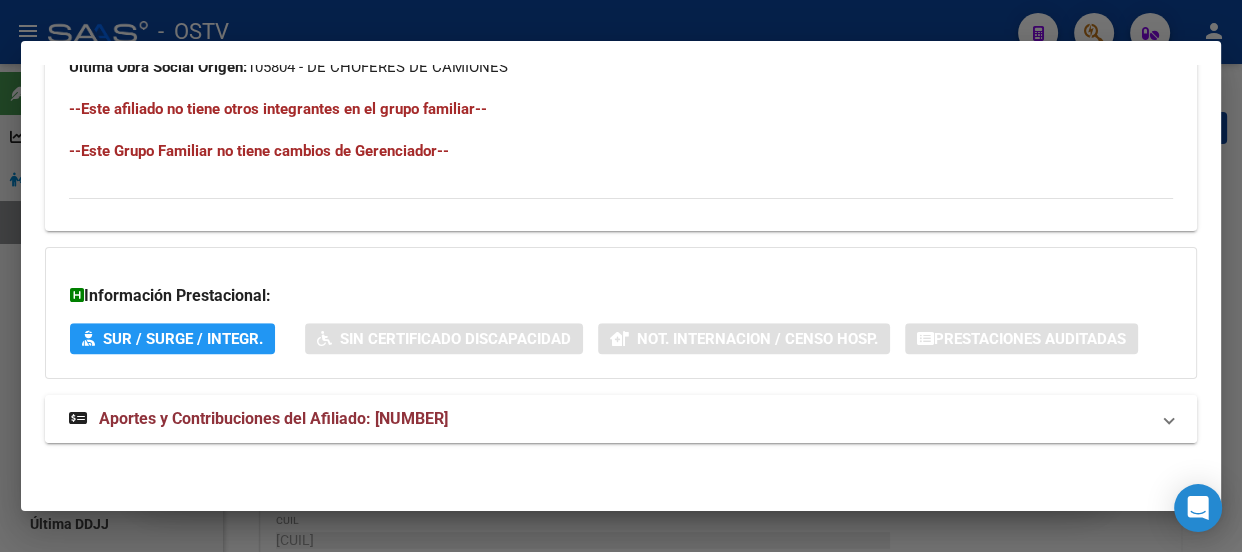 click on "Aportes y Contribuciones del Afiliado: [NUMBER]" at bounding box center [273, 418] 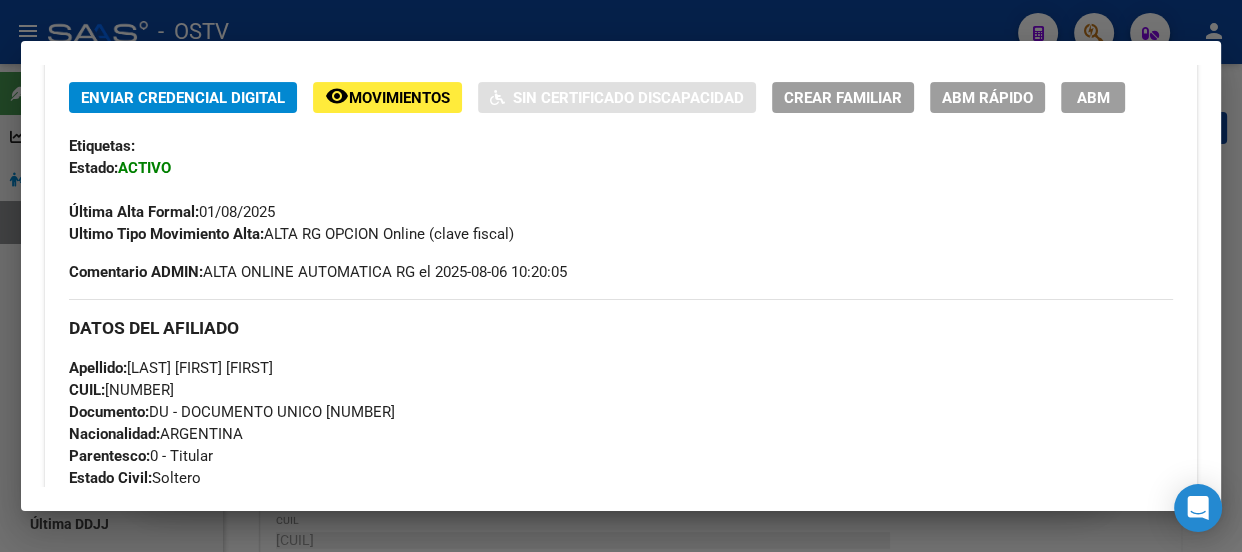 scroll, scrollTop: 515, scrollLeft: 0, axis: vertical 